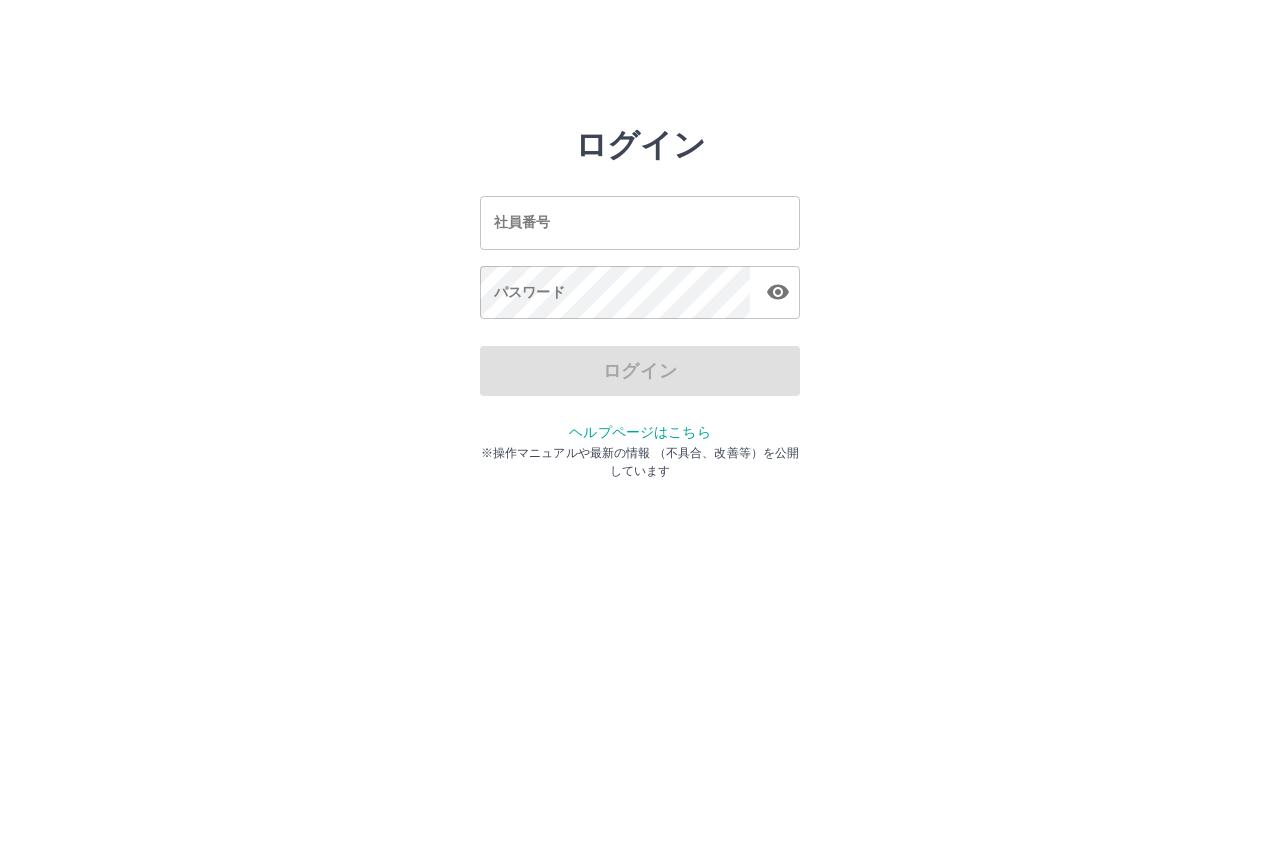 scroll, scrollTop: 0, scrollLeft: 0, axis: both 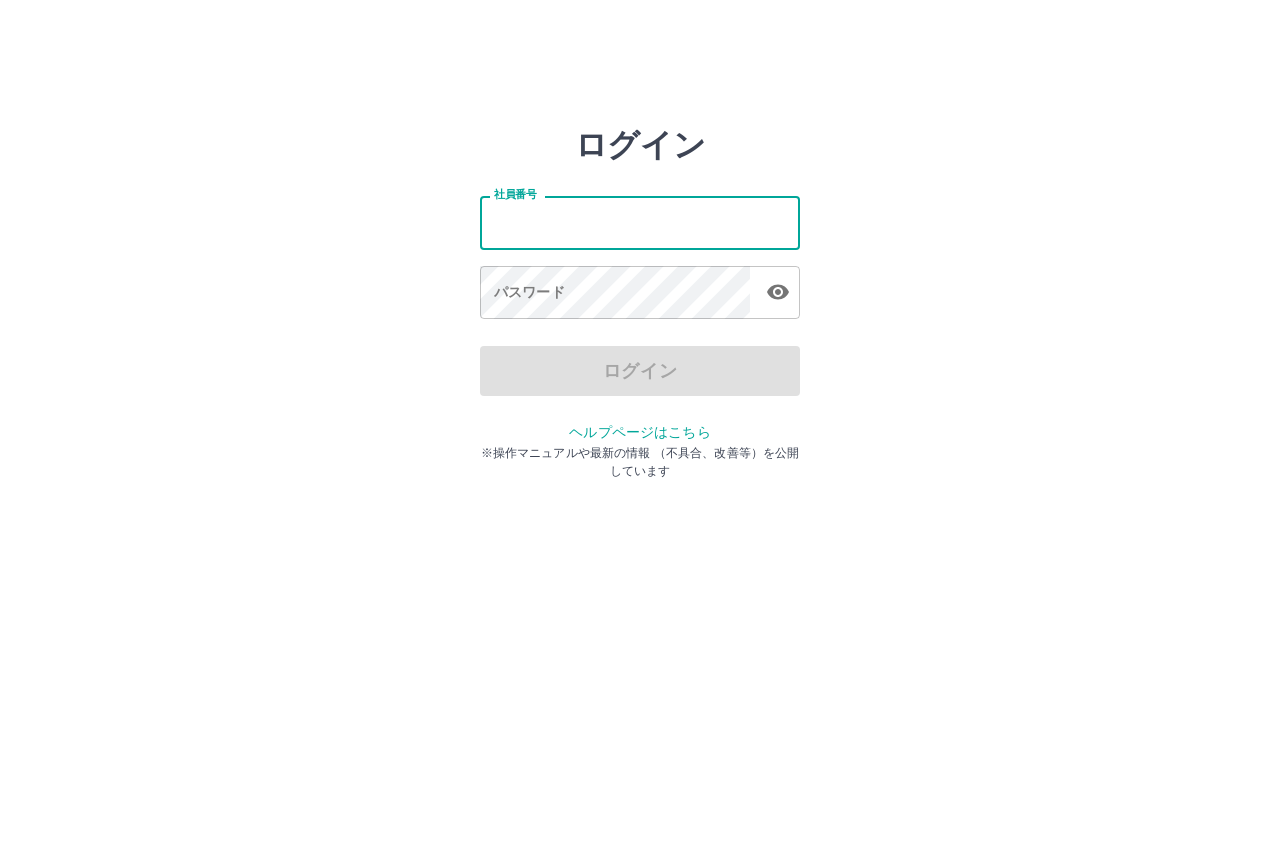 type on "*******" 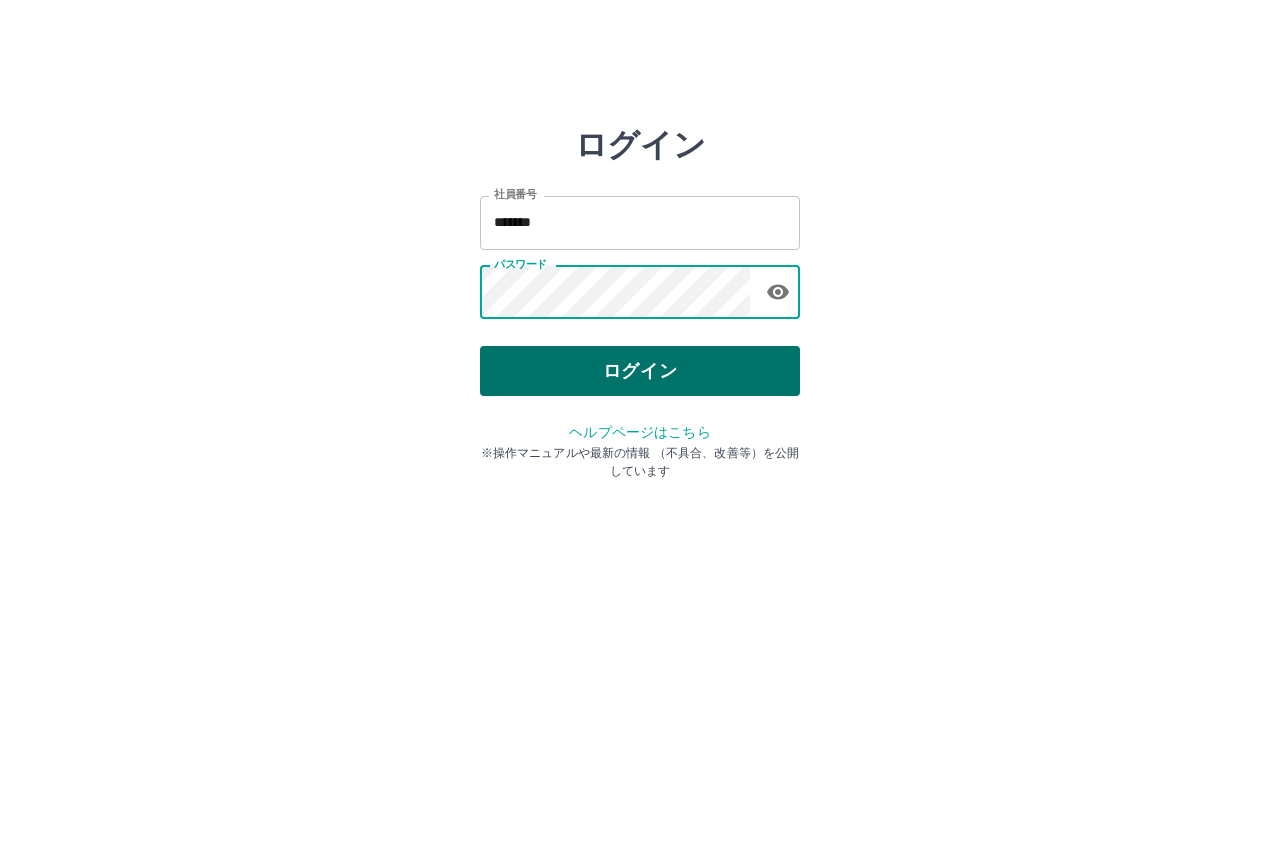 click on "ログイン" at bounding box center (640, 371) 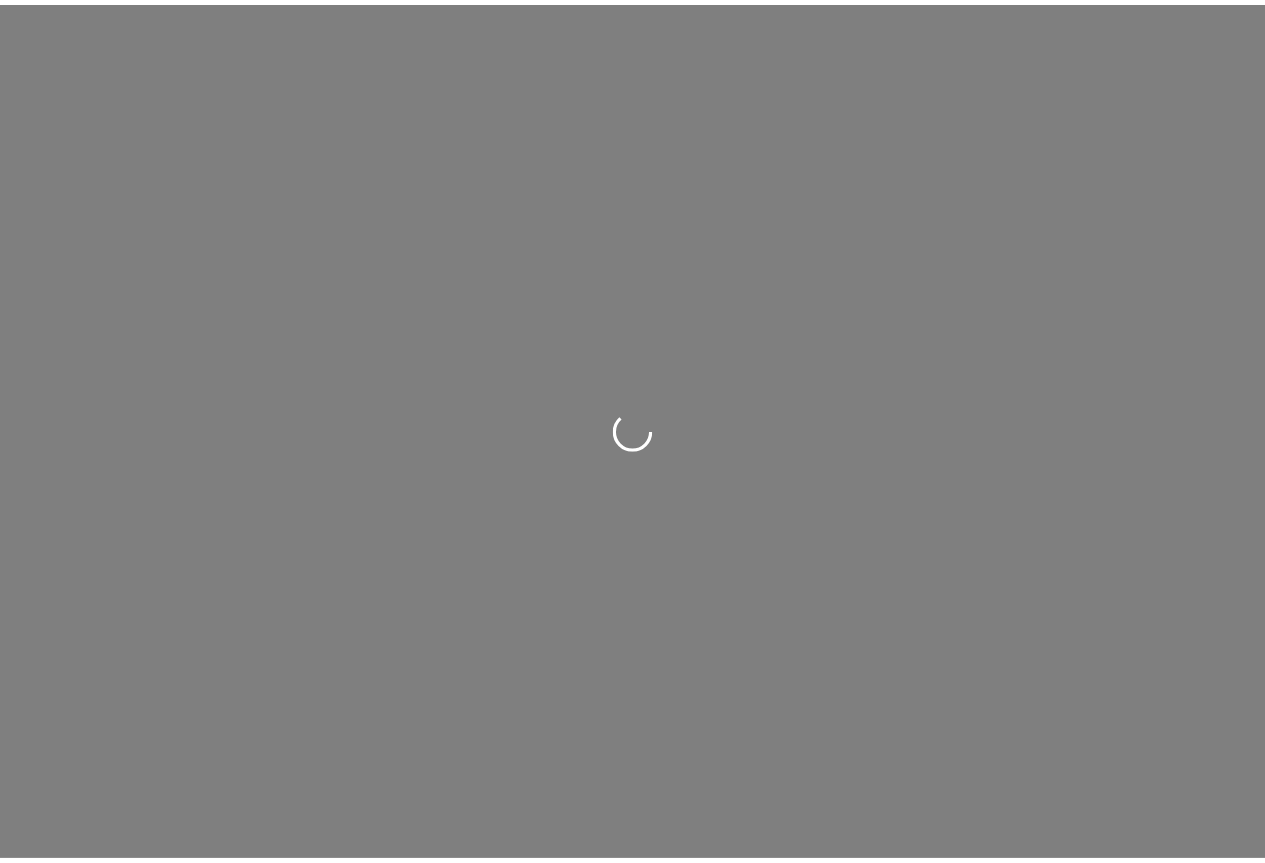 scroll, scrollTop: 0, scrollLeft: 0, axis: both 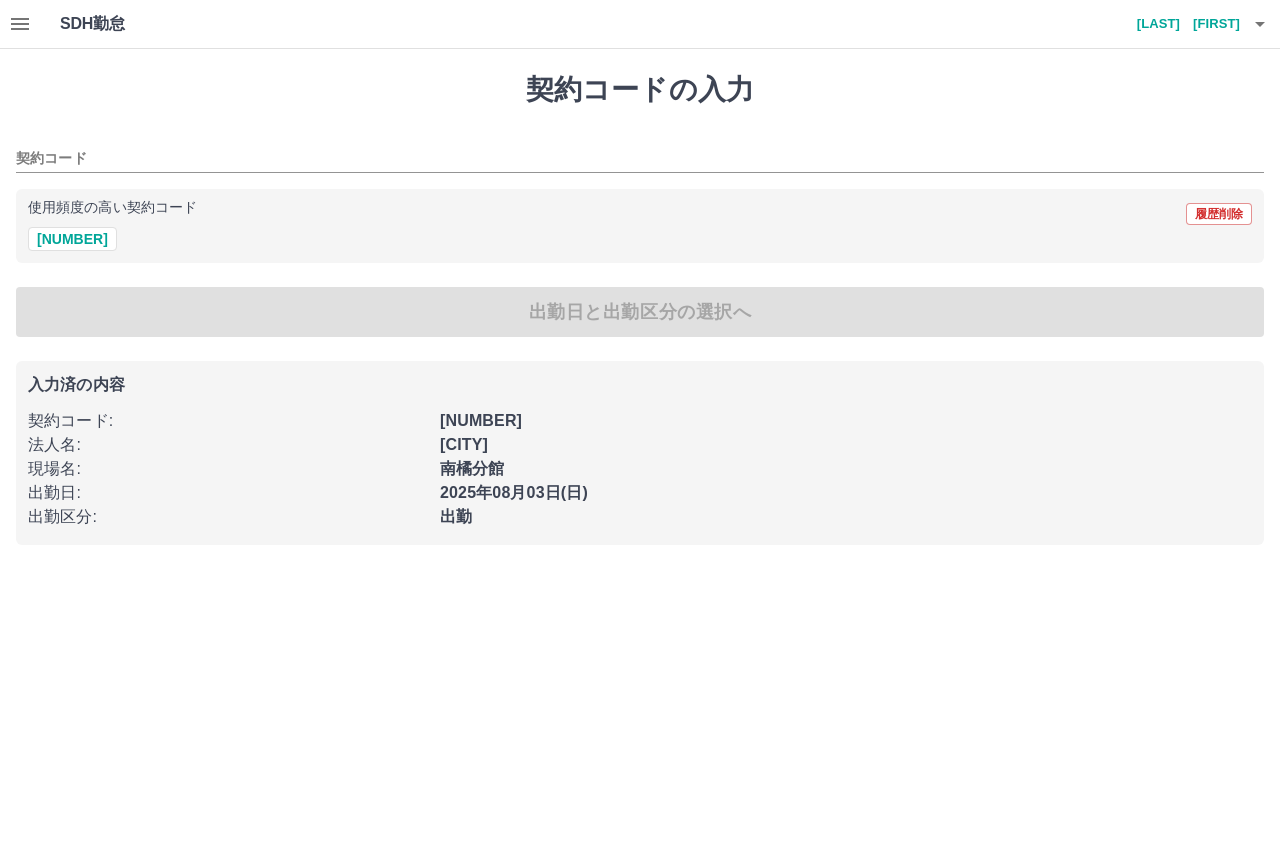type on "********" 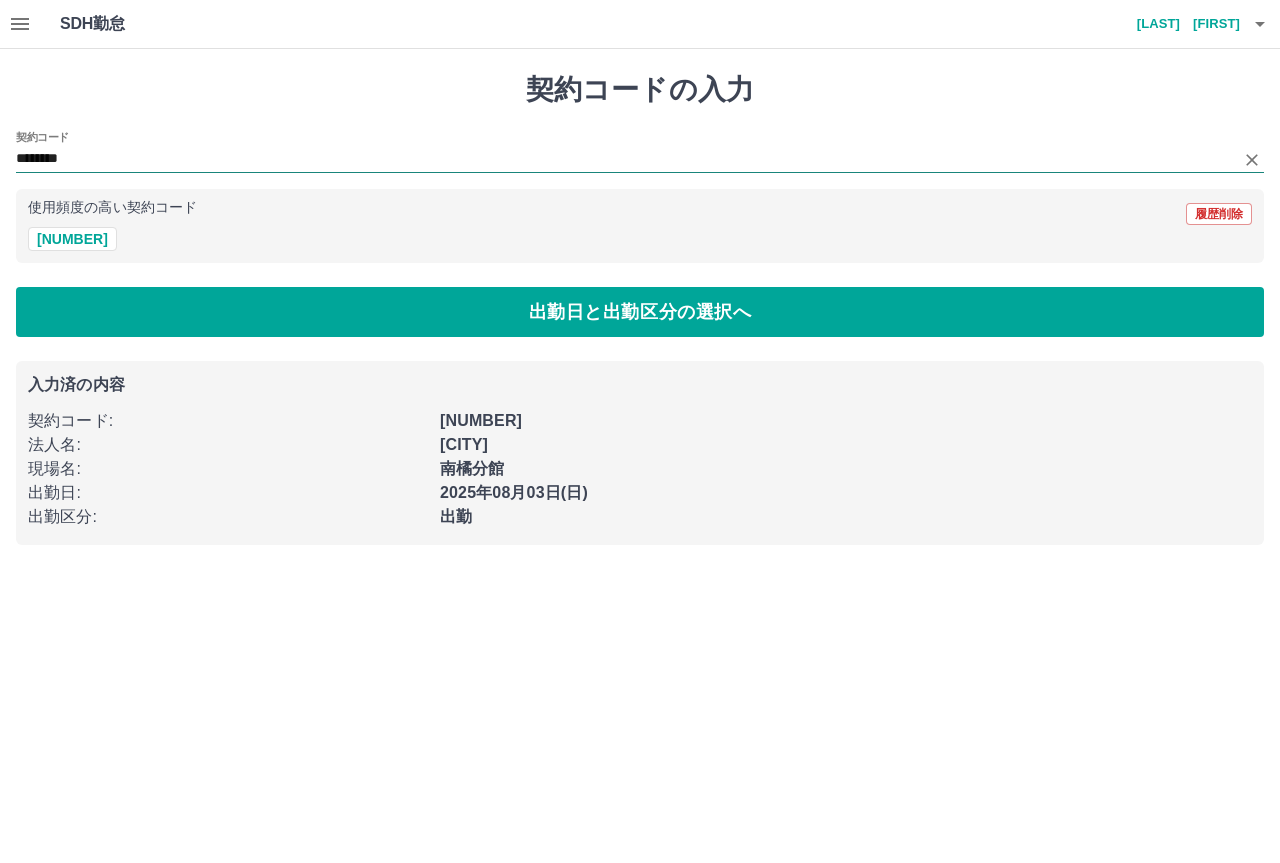 click on "********" at bounding box center [625, 159] 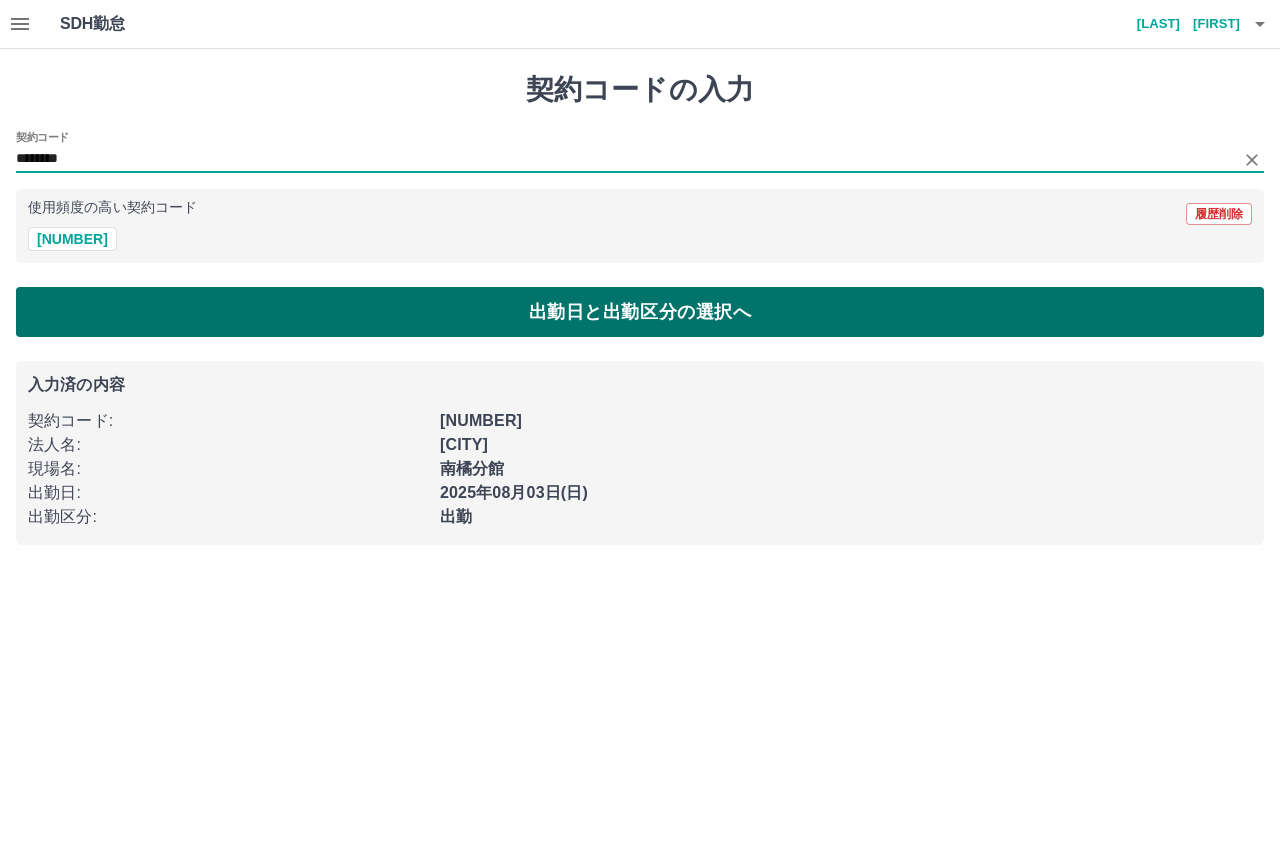 click on "出勤日と出勤区分の選択へ" at bounding box center [640, 312] 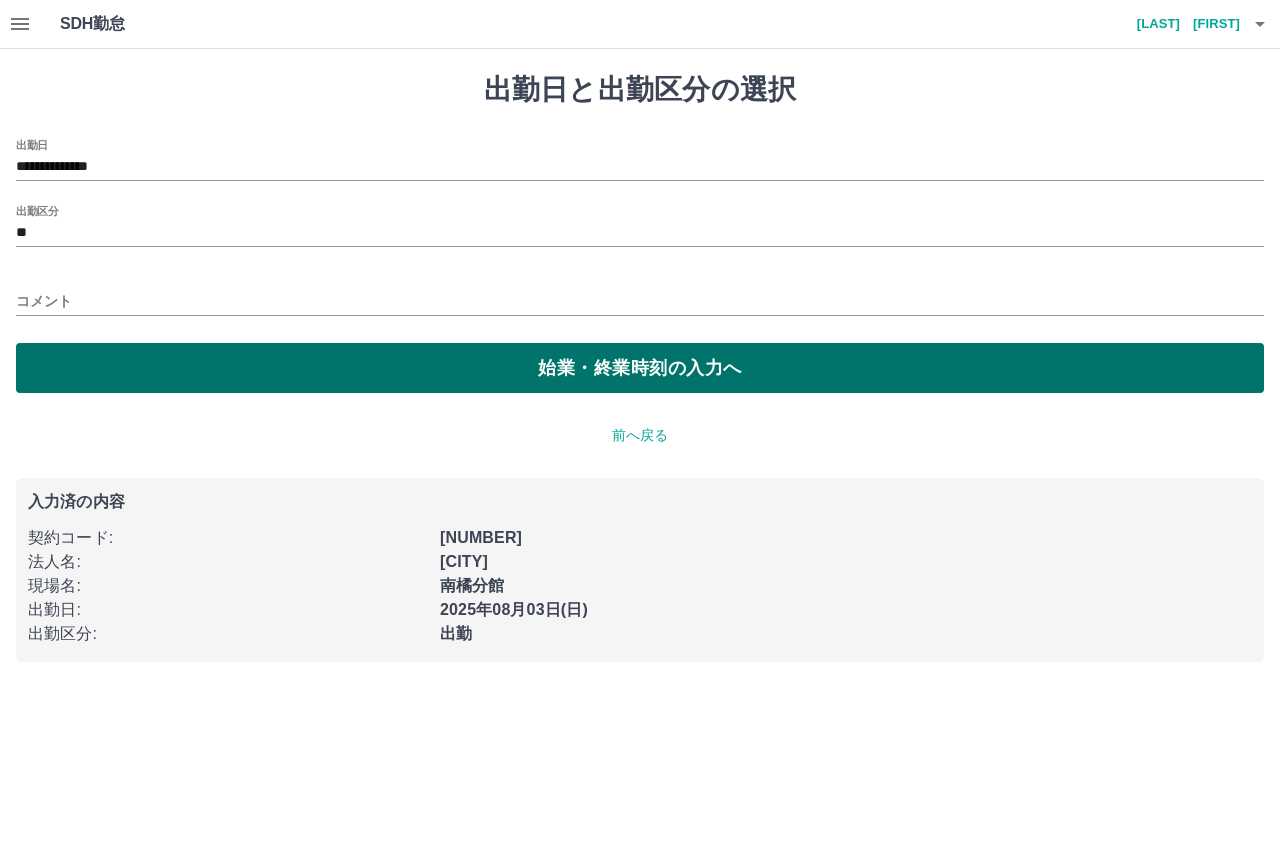 click on "始業・終業時刻の入力へ" at bounding box center [640, 368] 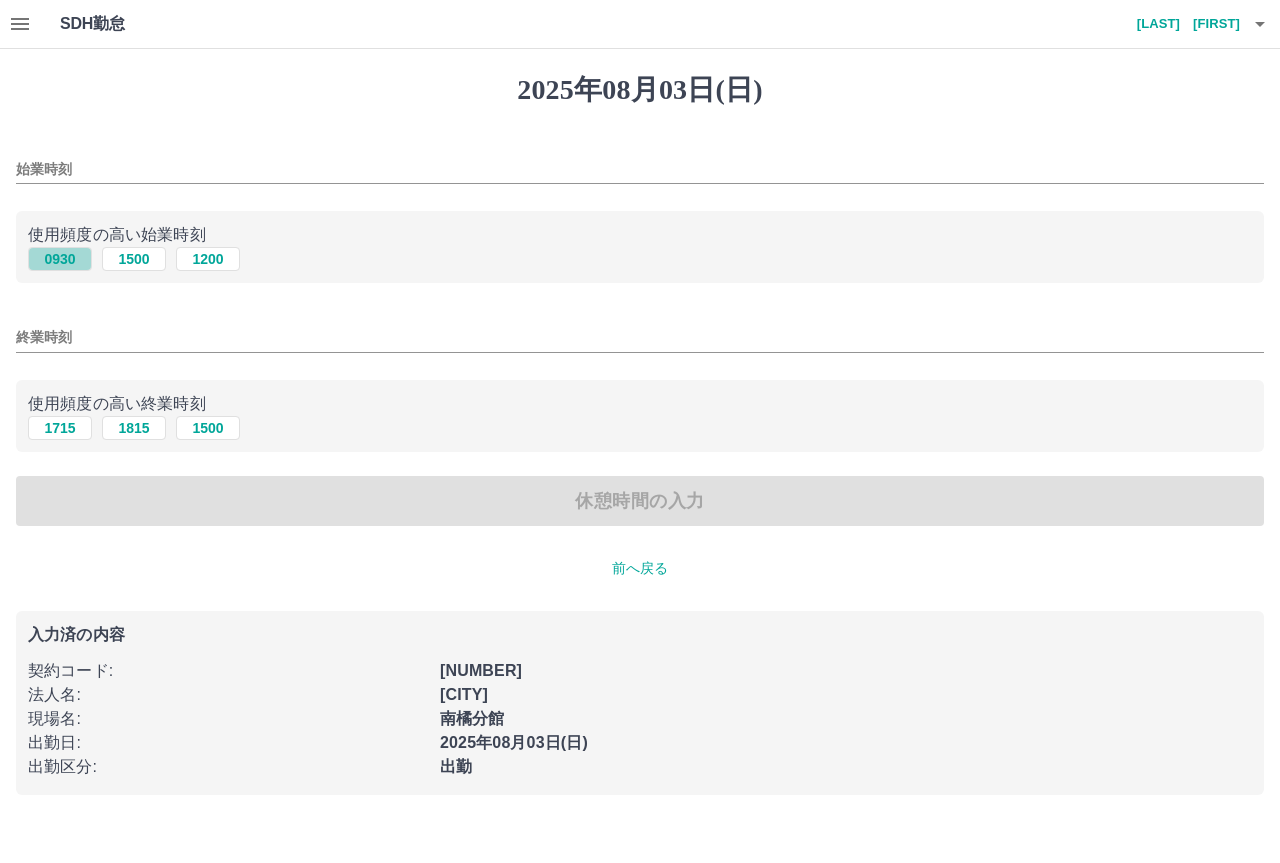 click on "0930" at bounding box center [60, 259] 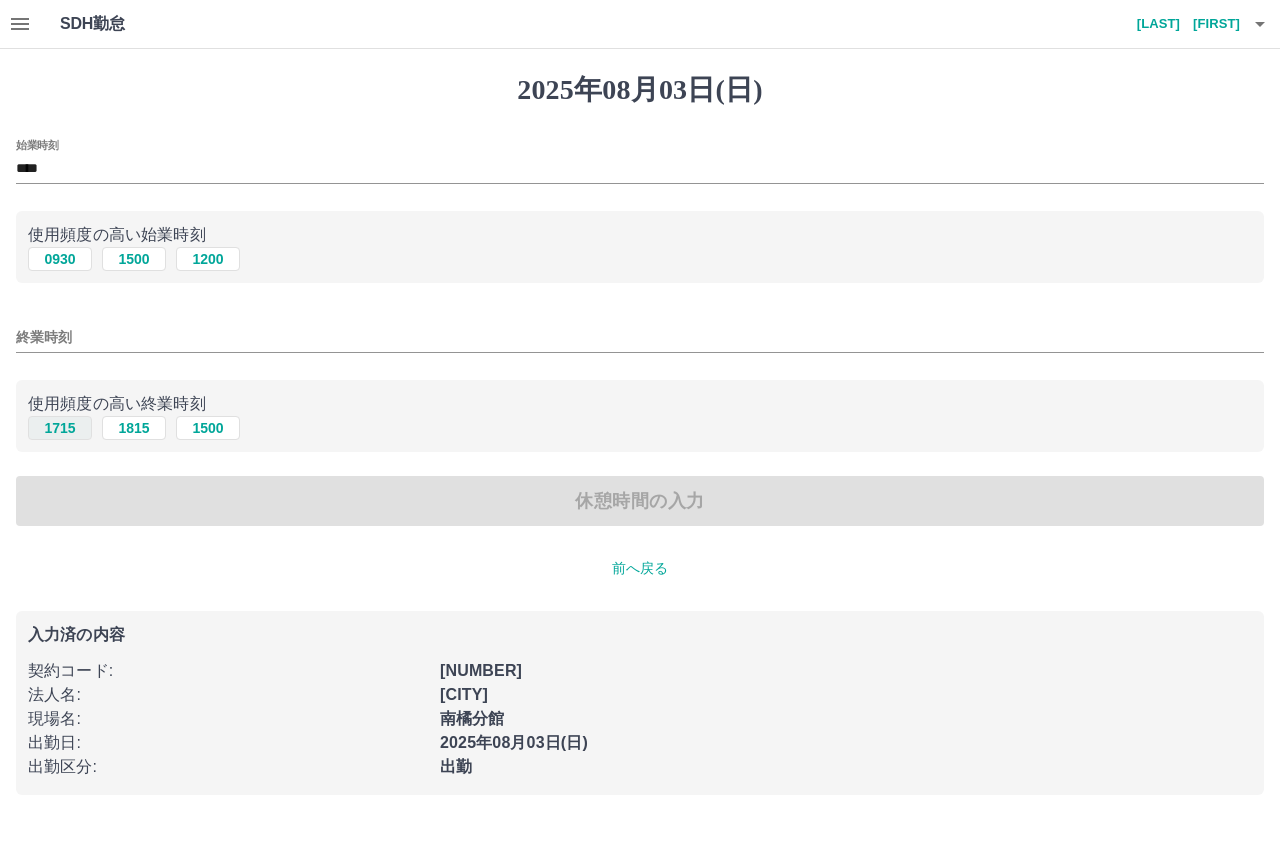 click on "1715" at bounding box center [60, 428] 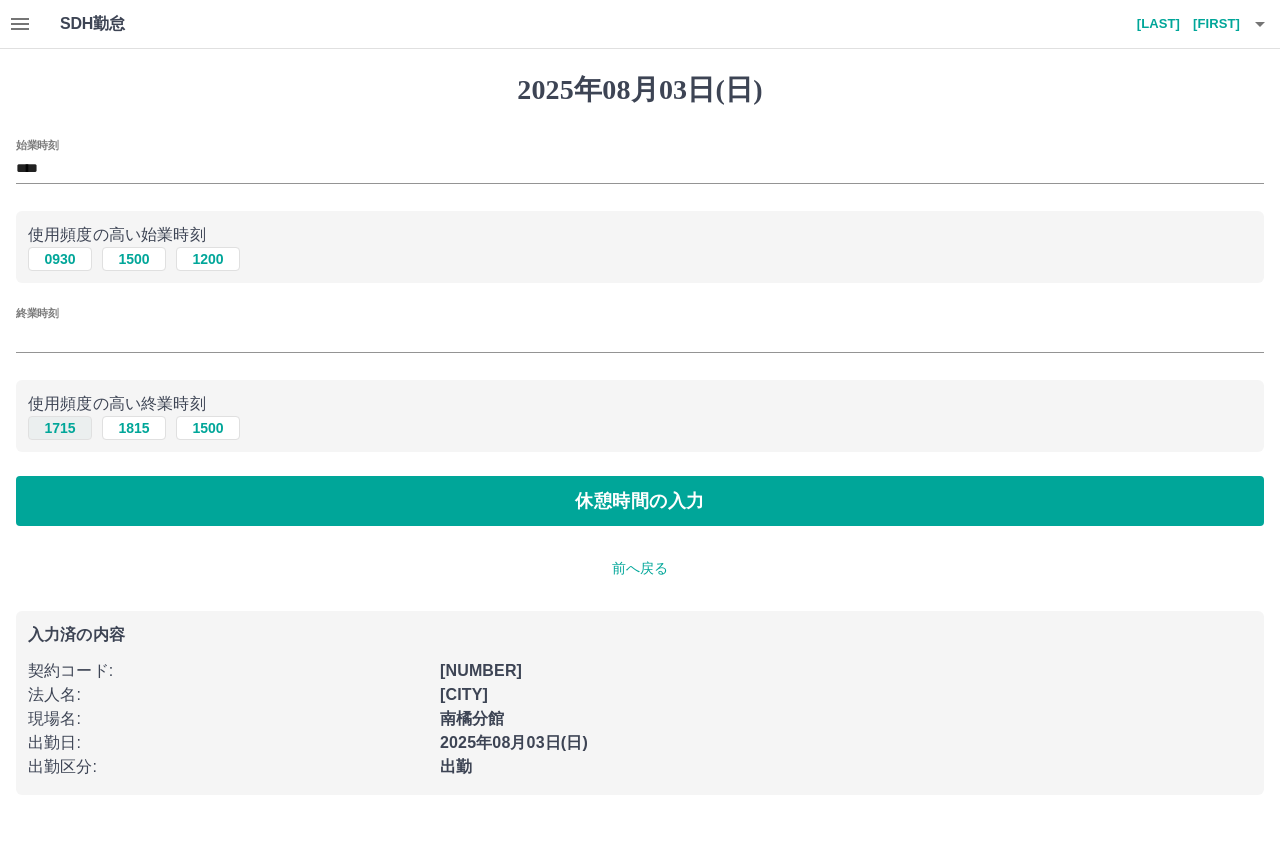 type on "****" 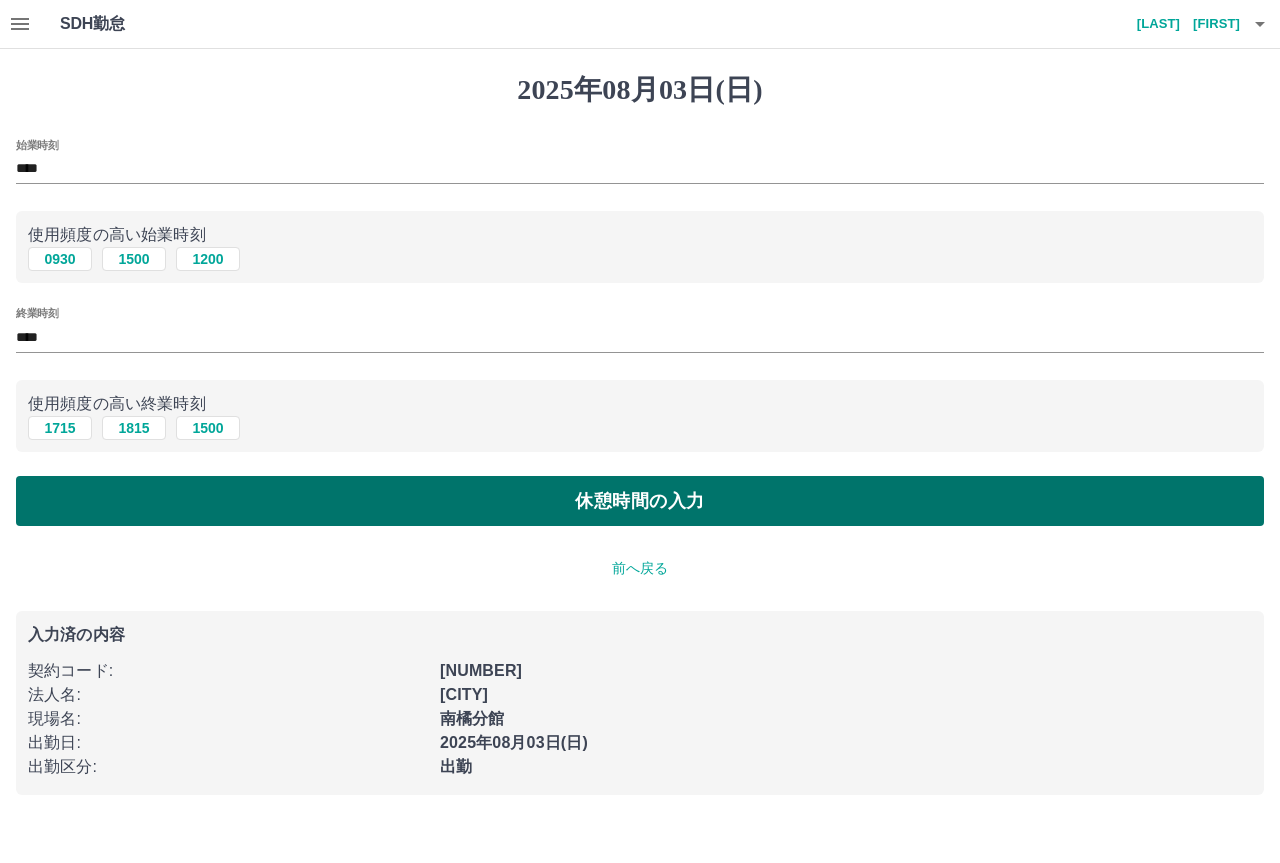 click on "休憩時間の入力" at bounding box center (640, 501) 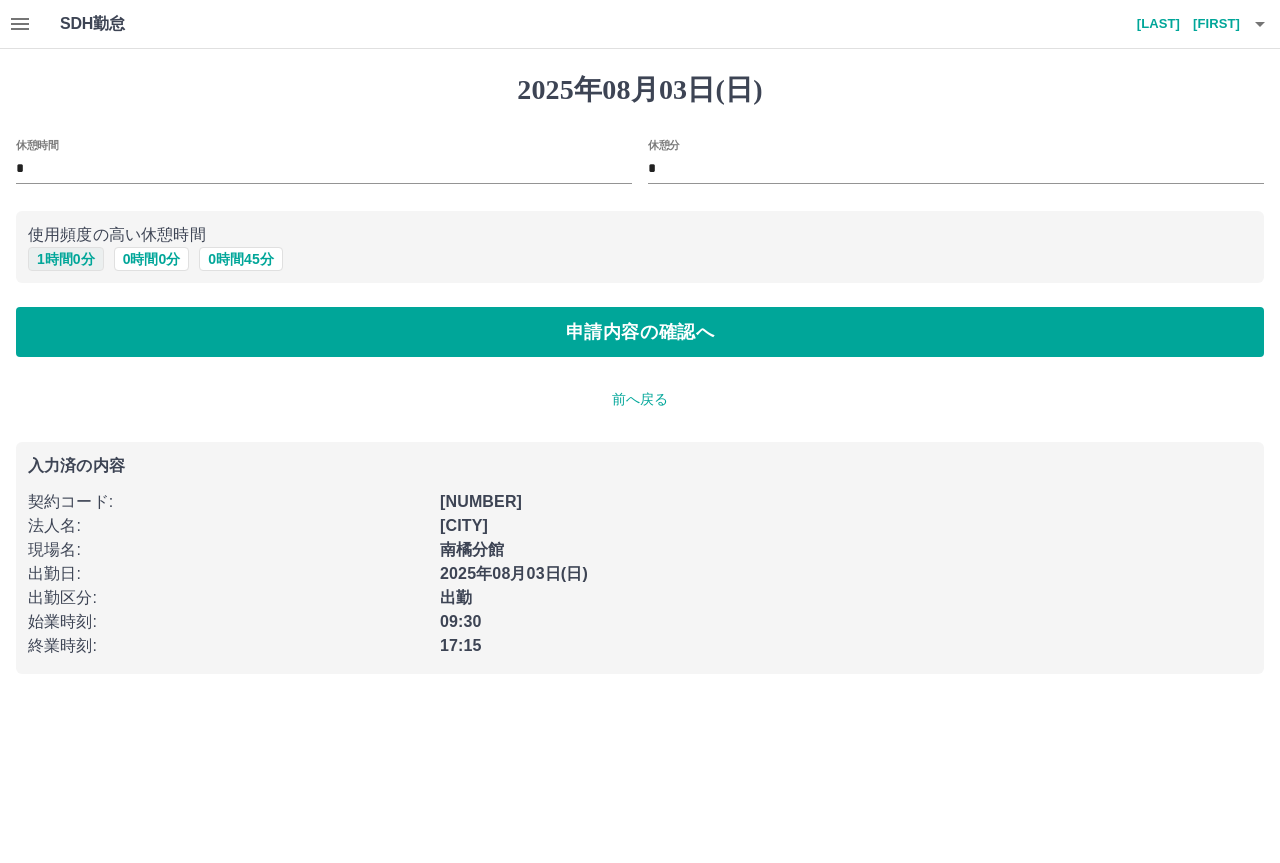 click on "1 時間 0 分" at bounding box center [66, 259] 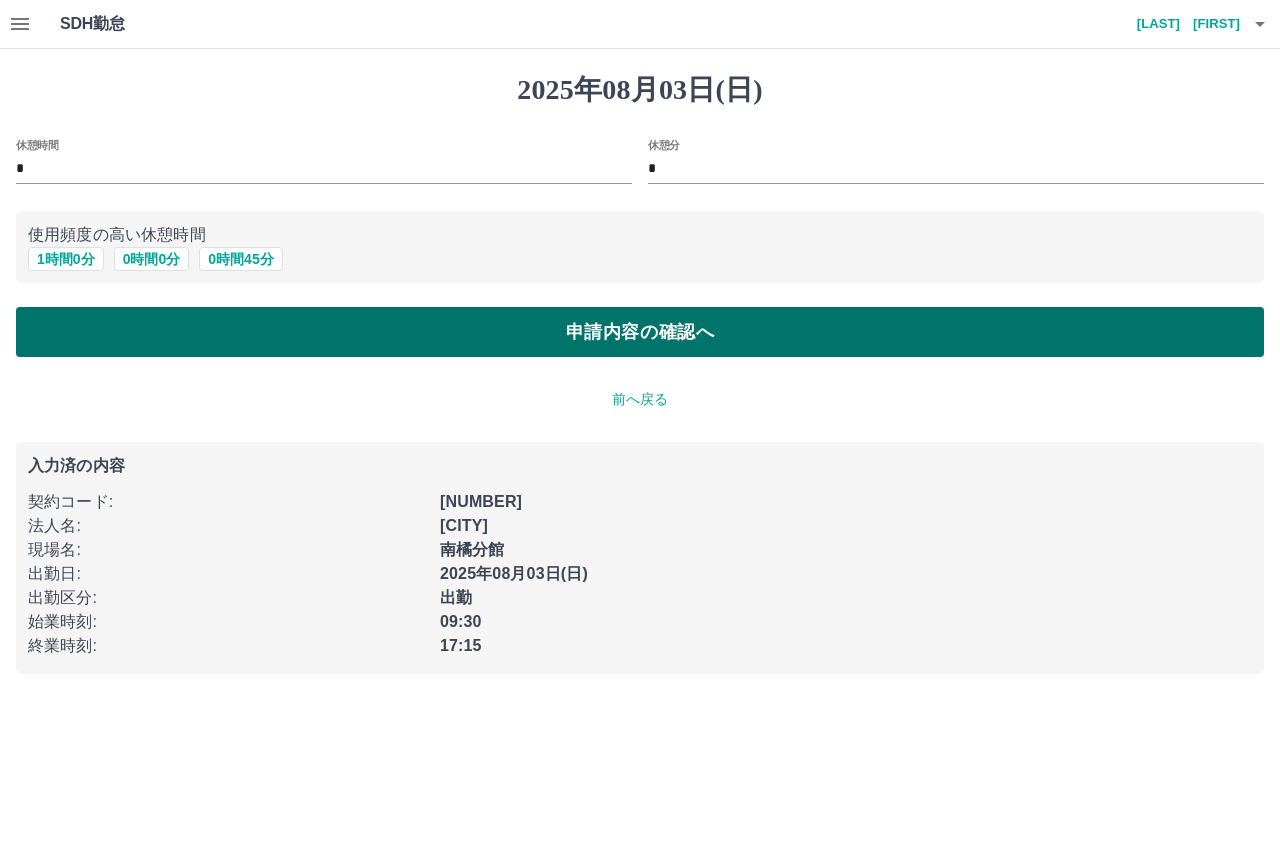 click on "申請内容の確認へ" at bounding box center (640, 332) 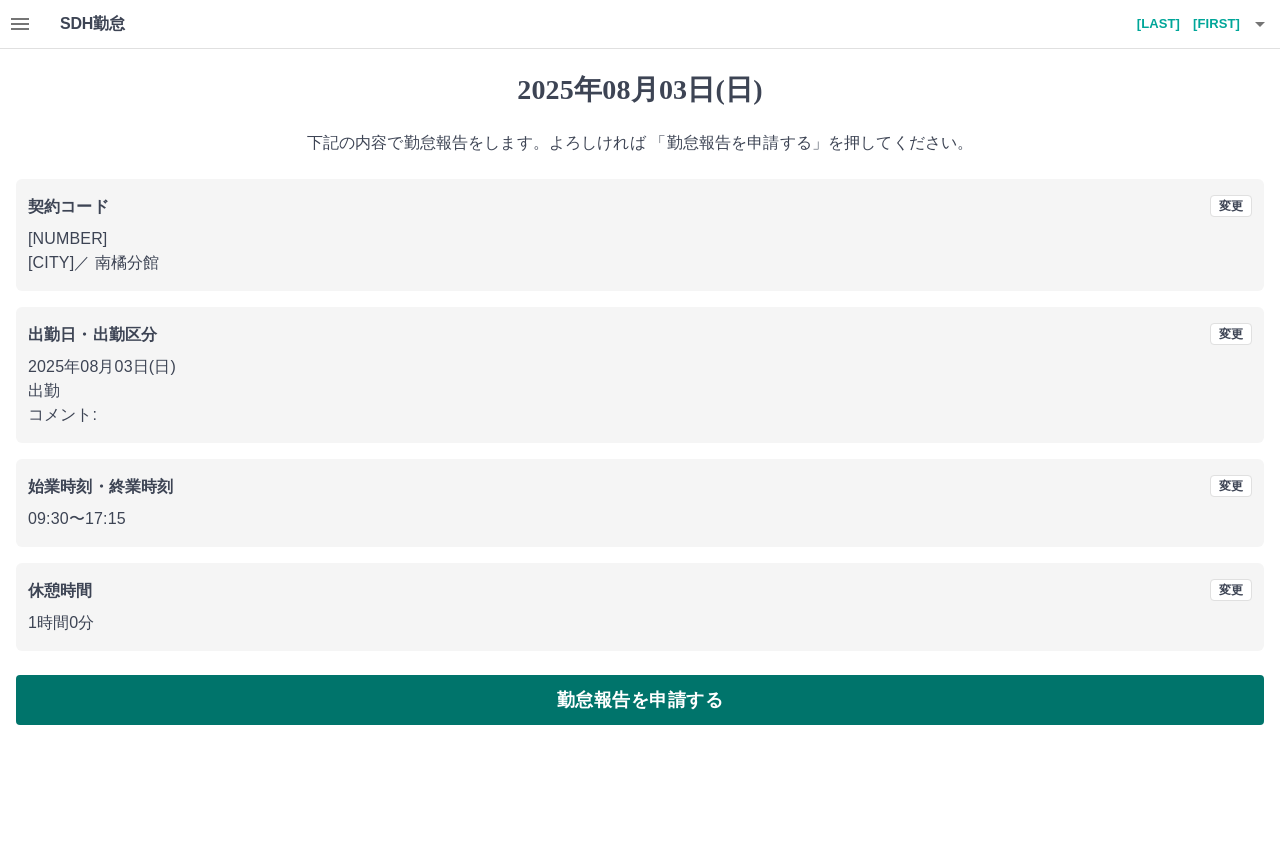 click on "勤怠報告を申請する" at bounding box center [640, 700] 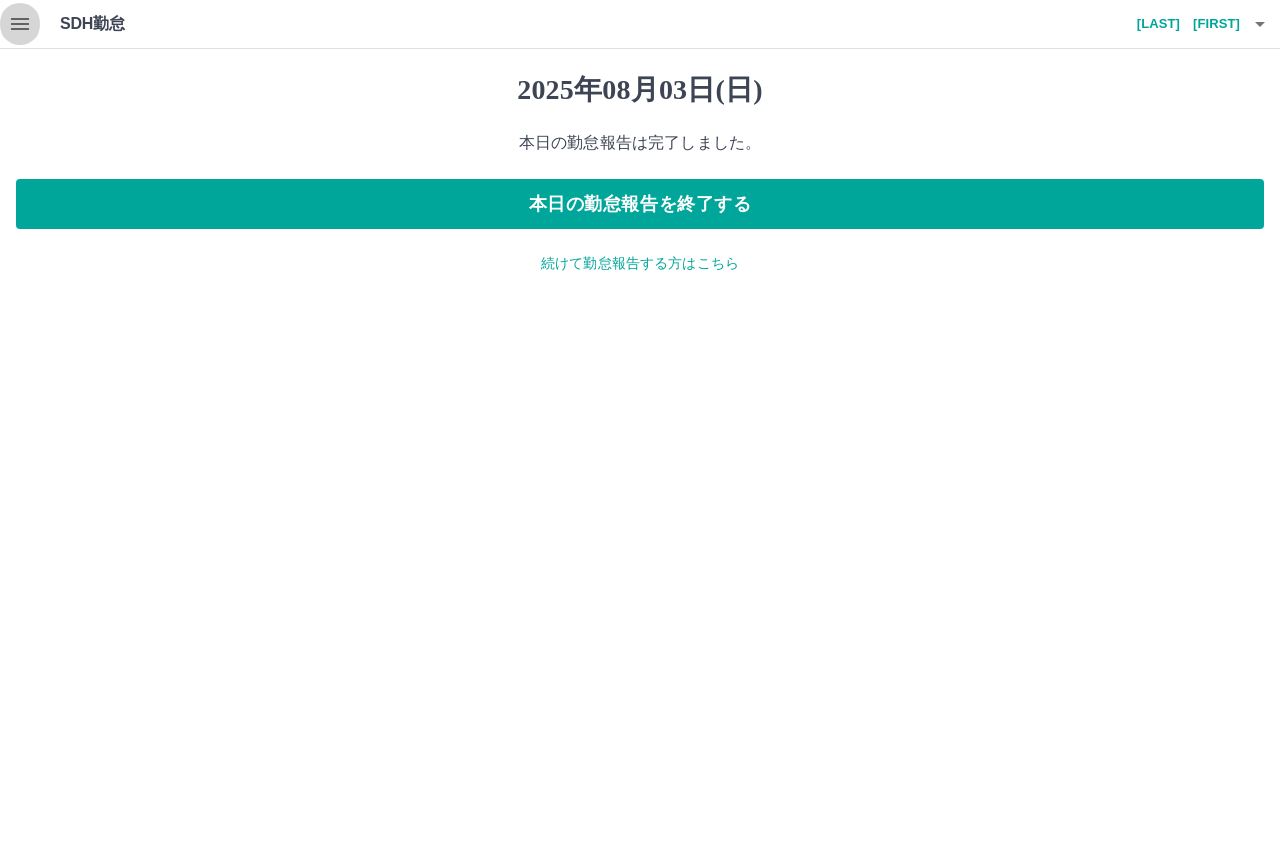 click 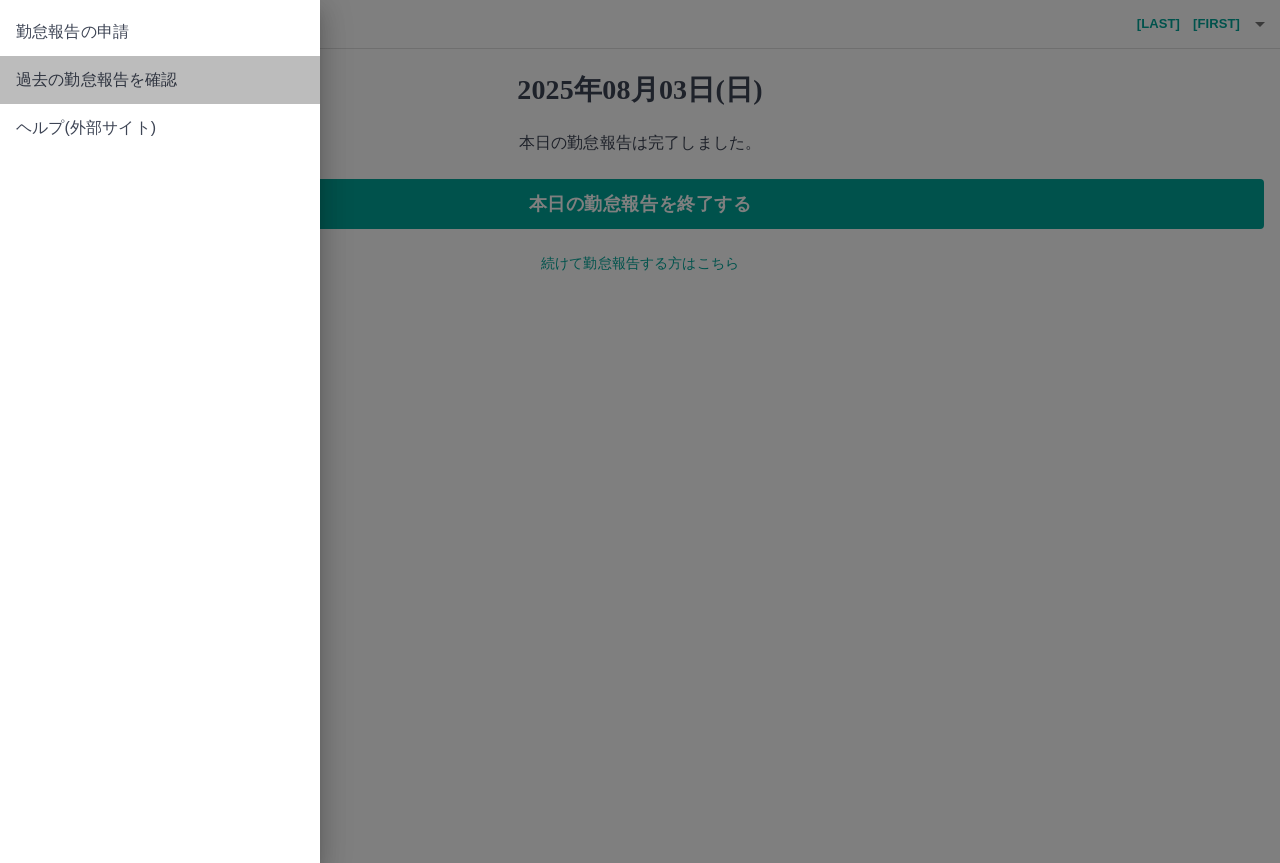 click on "過去の勤怠報告を確認" at bounding box center [160, 80] 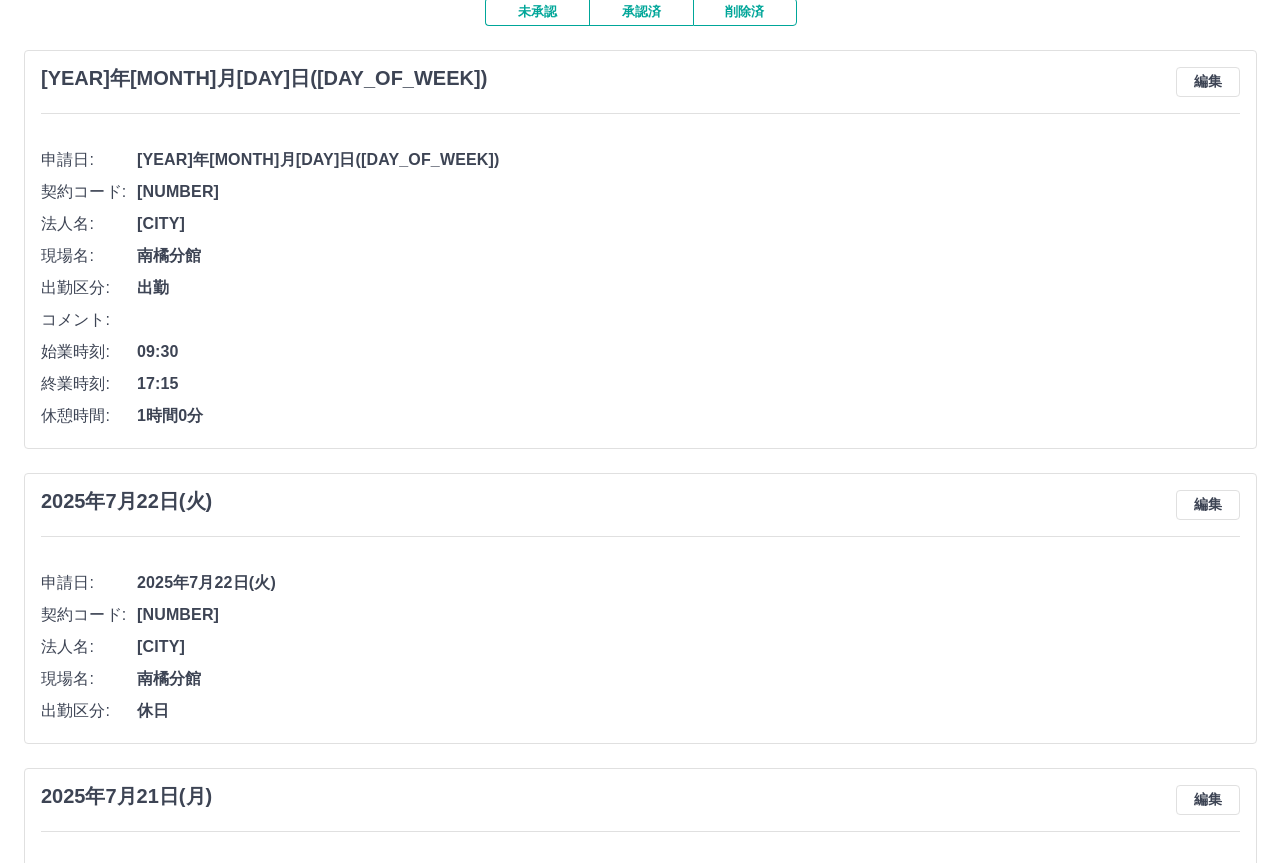 scroll, scrollTop: 0, scrollLeft: 0, axis: both 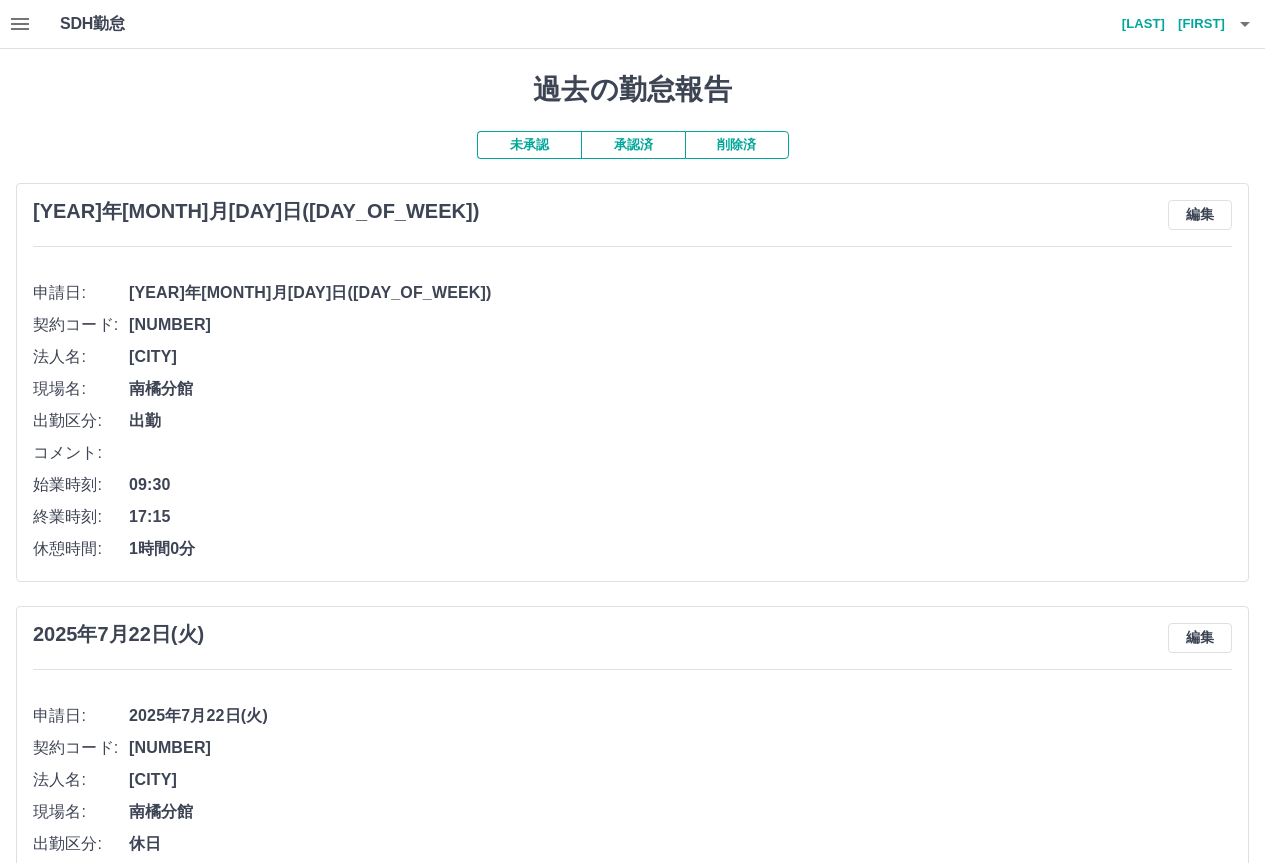 click 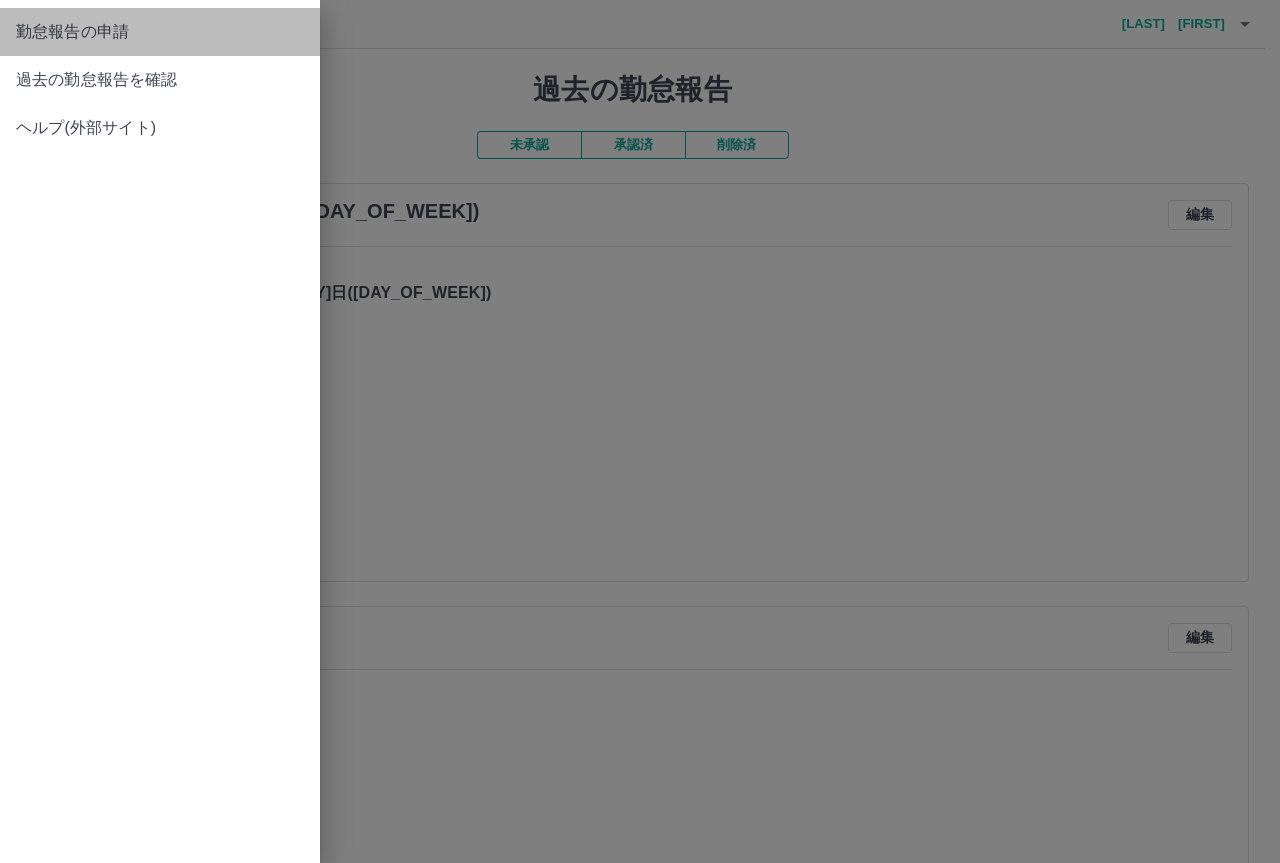 click on "勤怠報告の申請" at bounding box center (160, 32) 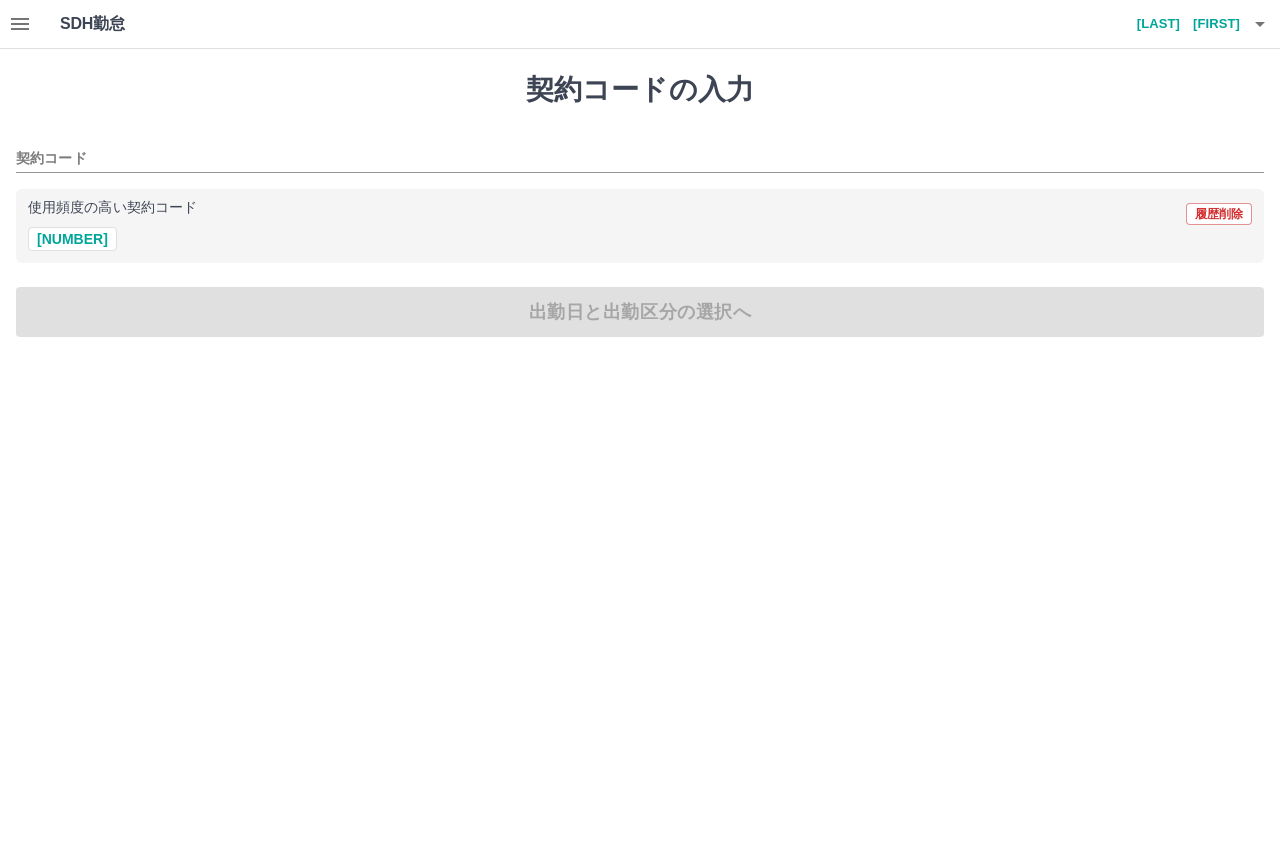 click on "[LAST]　[FIRST]" at bounding box center [1180, 24] 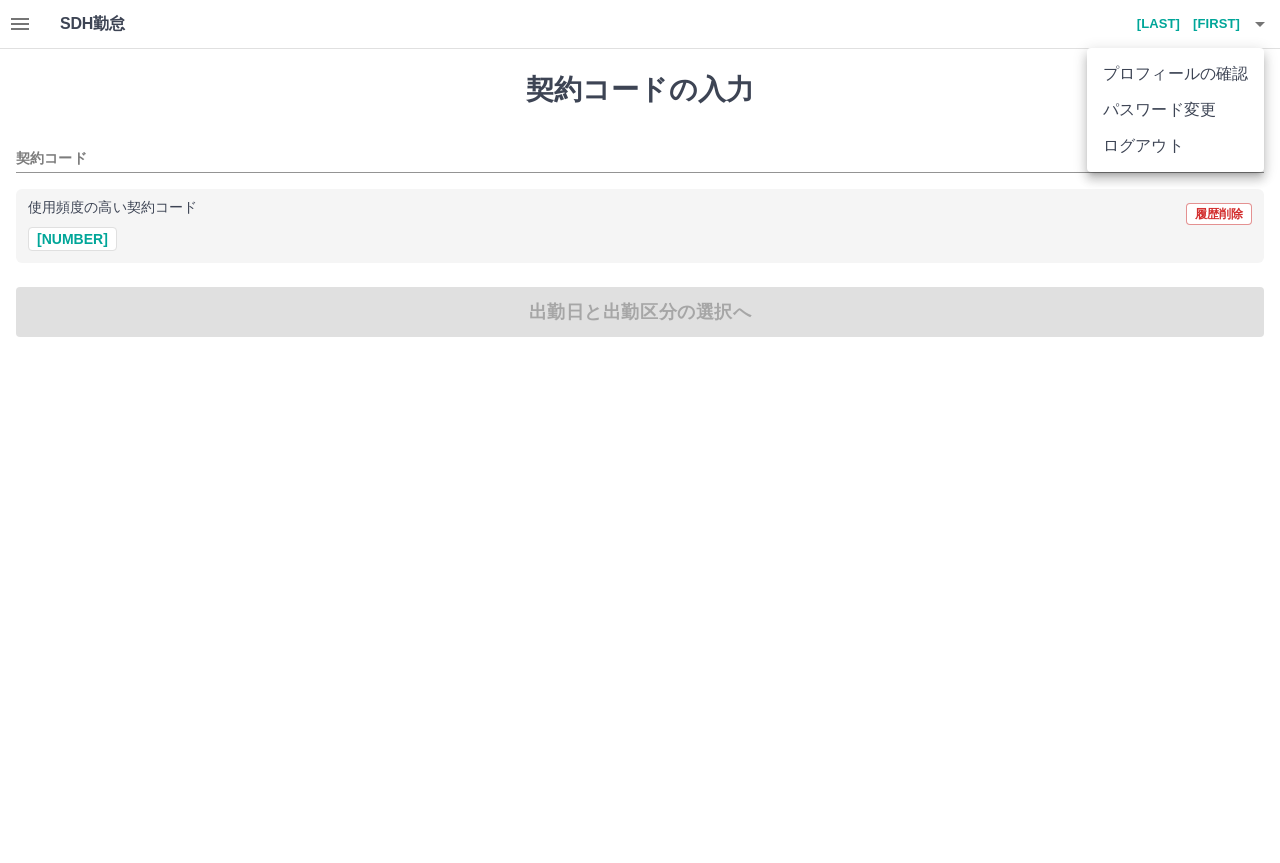 click on "ログアウト" at bounding box center (1175, 146) 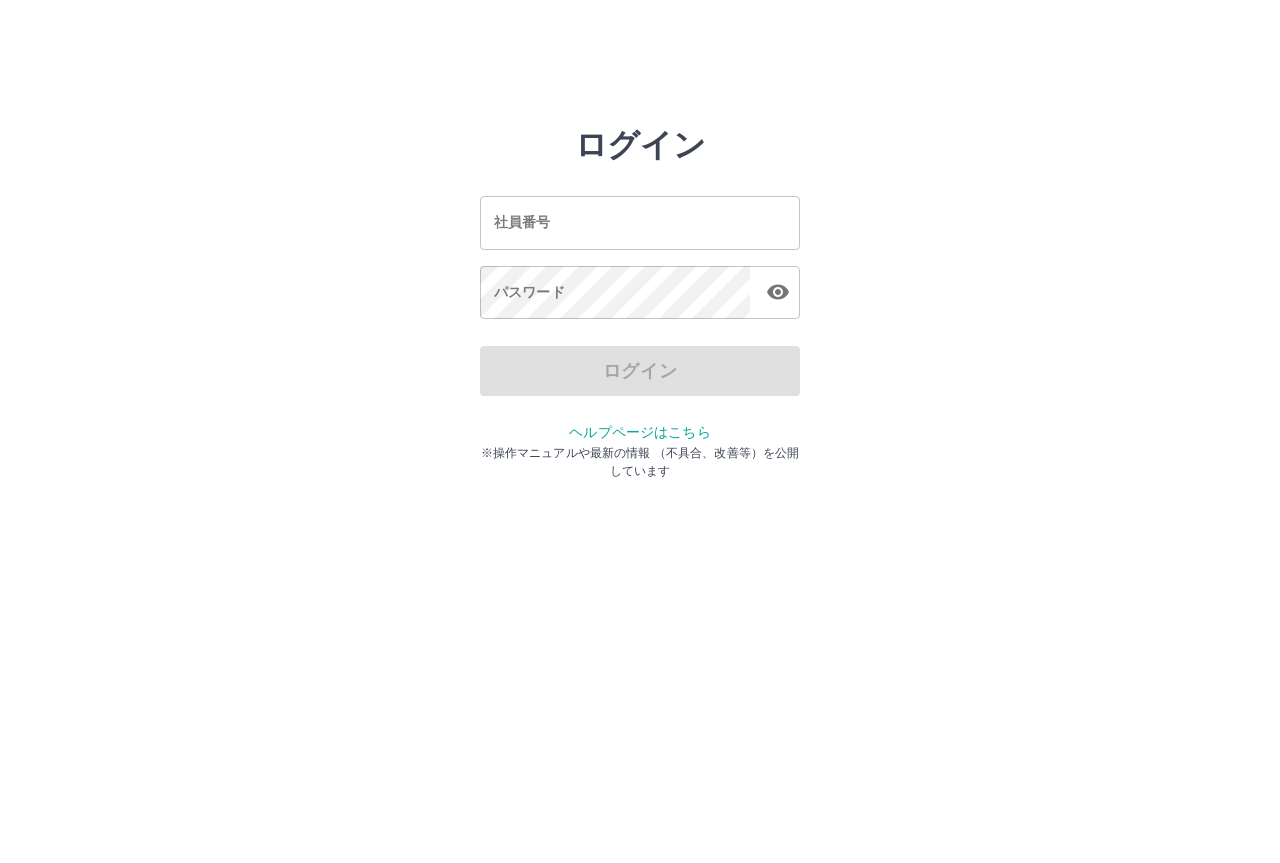 scroll, scrollTop: 0, scrollLeft: 0, axis: both 